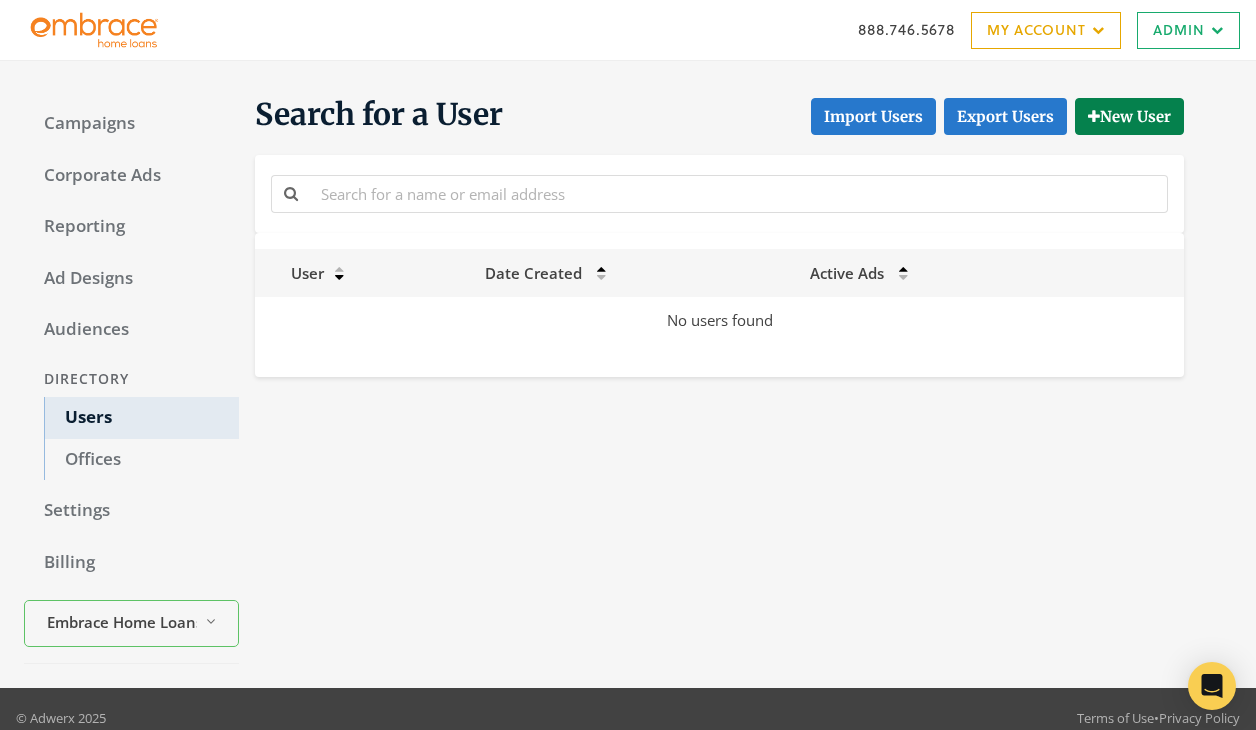 scroll, scrollTop: 0, scrollLeft: 0, axis: both 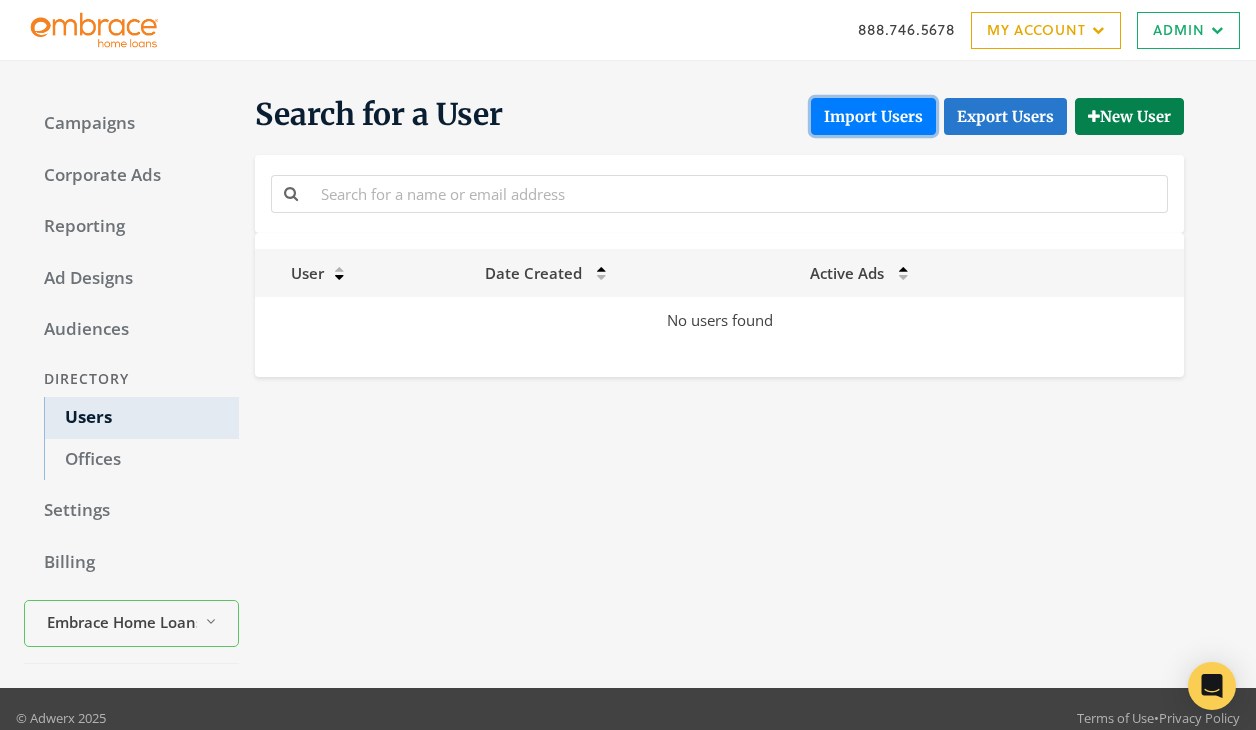 click on "Import Users" at bounding box center [873, 116] 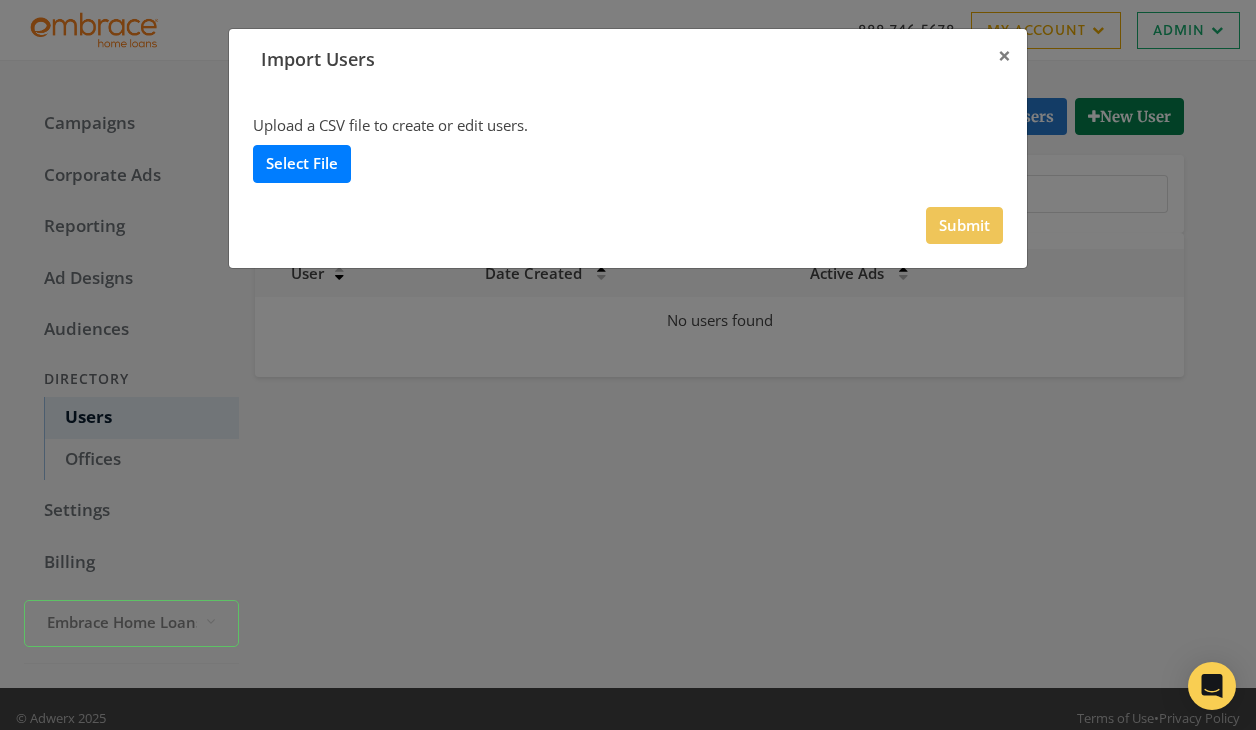click on "Select File" at bounding box center [302, 163] 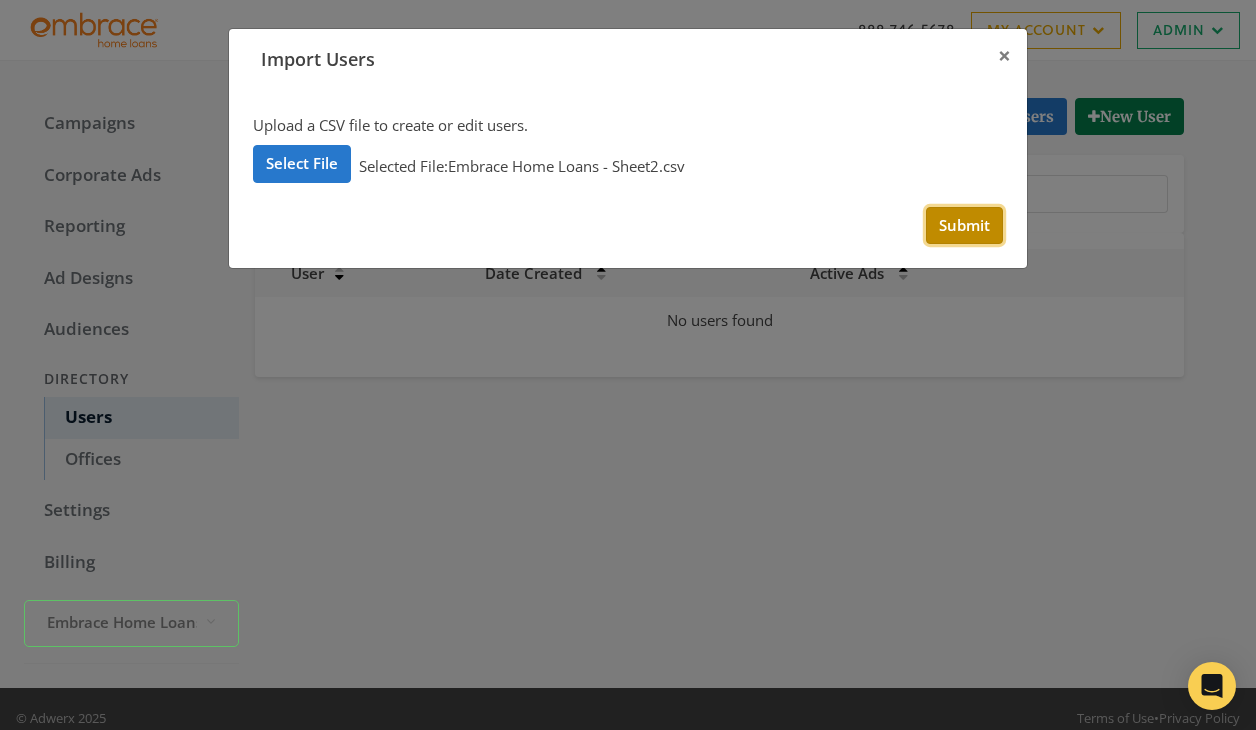 click on "Submit" at bounding box center [964, 225] 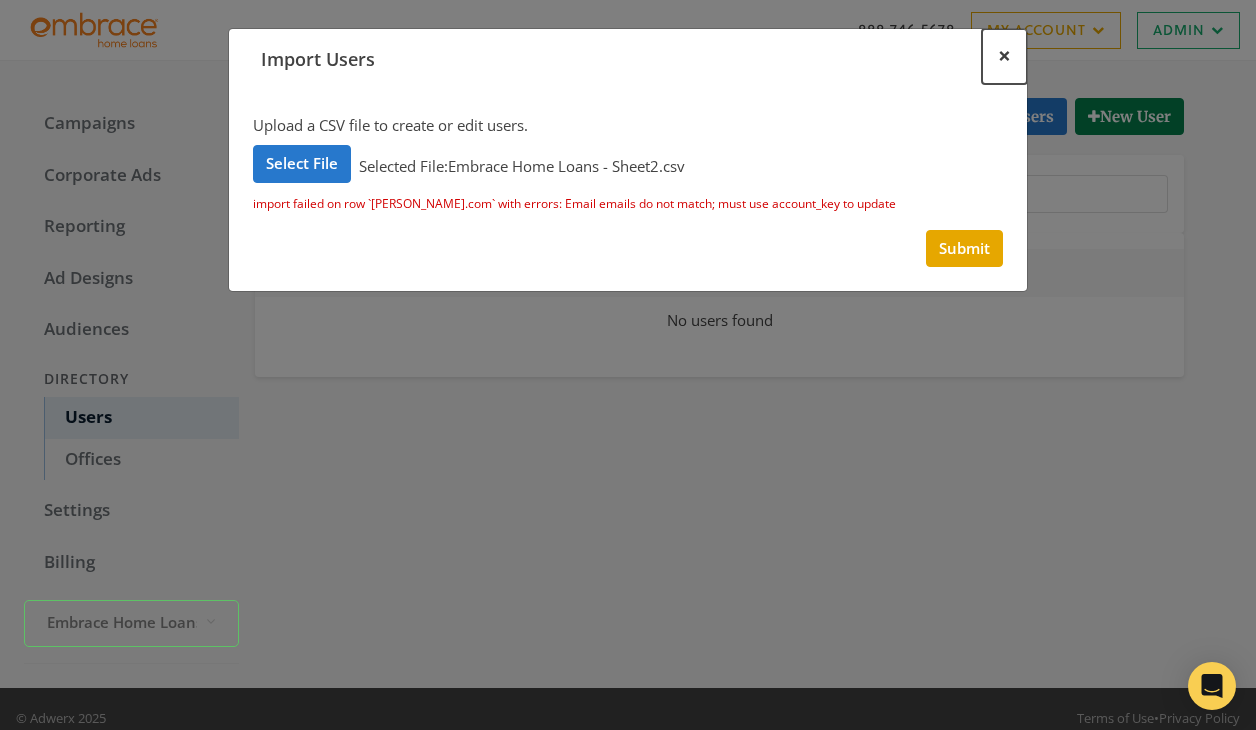 click on "×" at bounding box center (1004, 55) 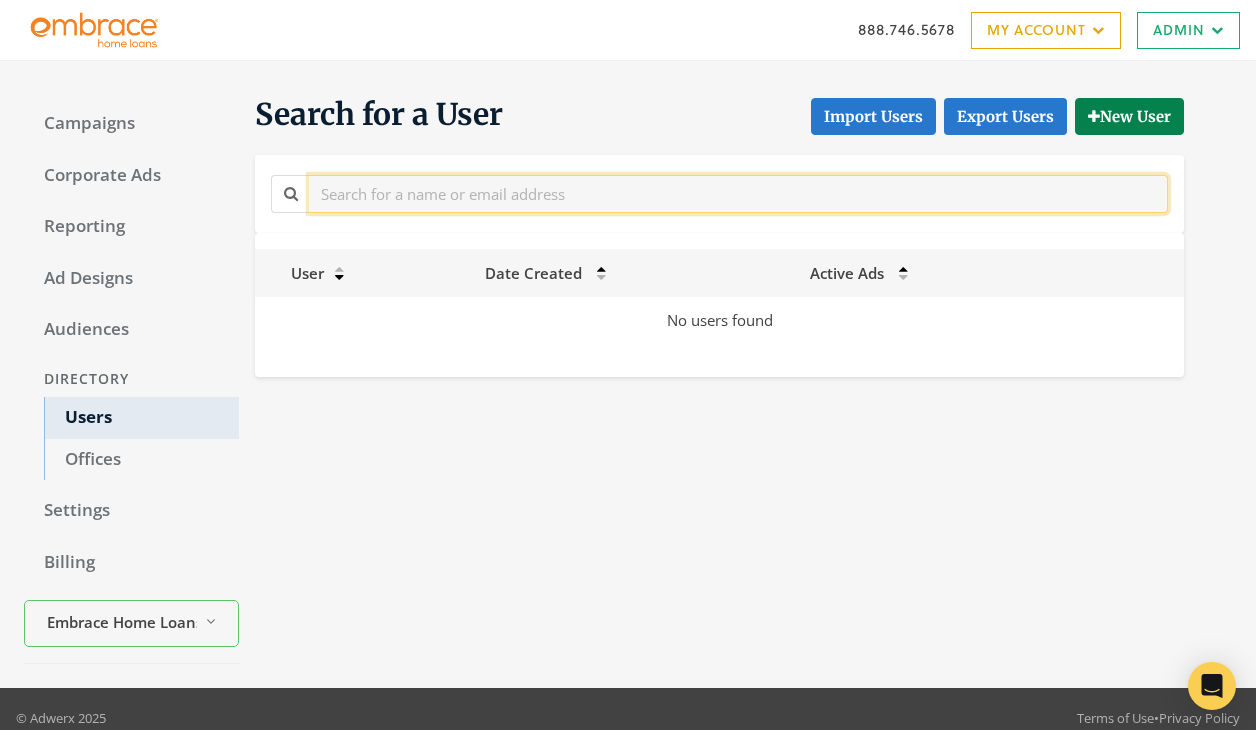 click at bounding box center [738, 193] 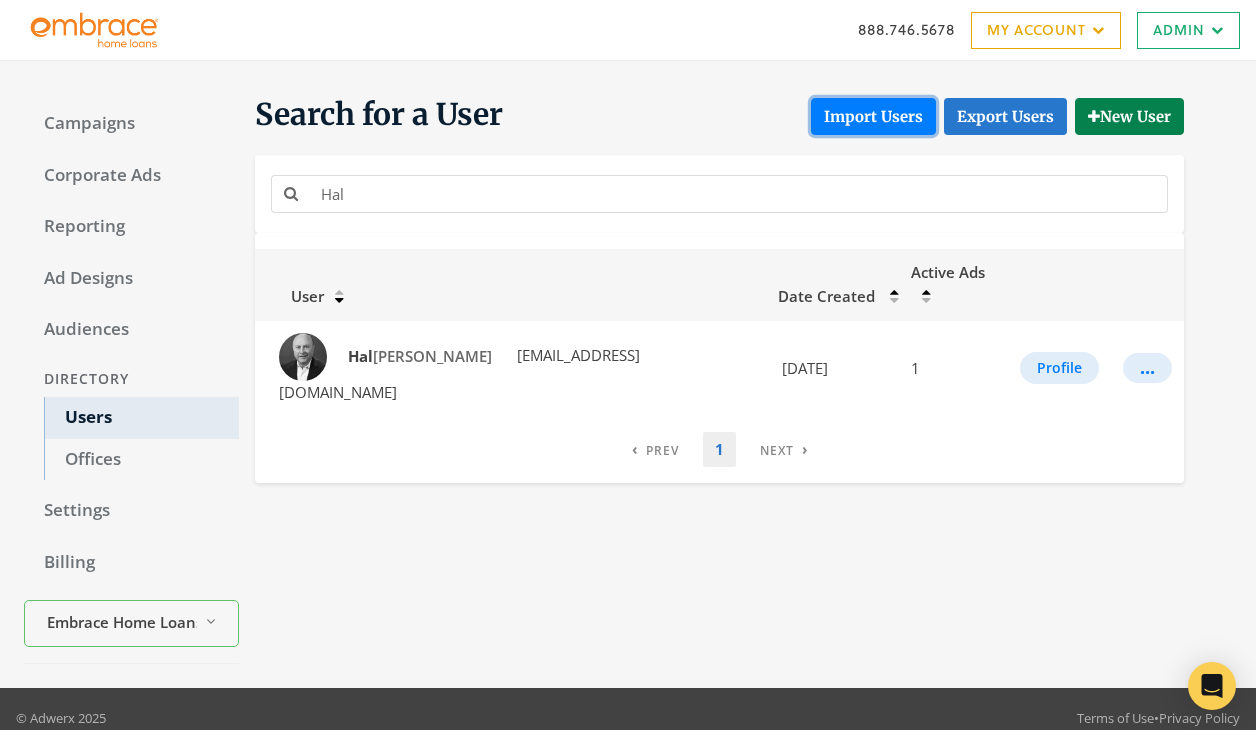 click on "Import Users" at bounding box center [873, 116] 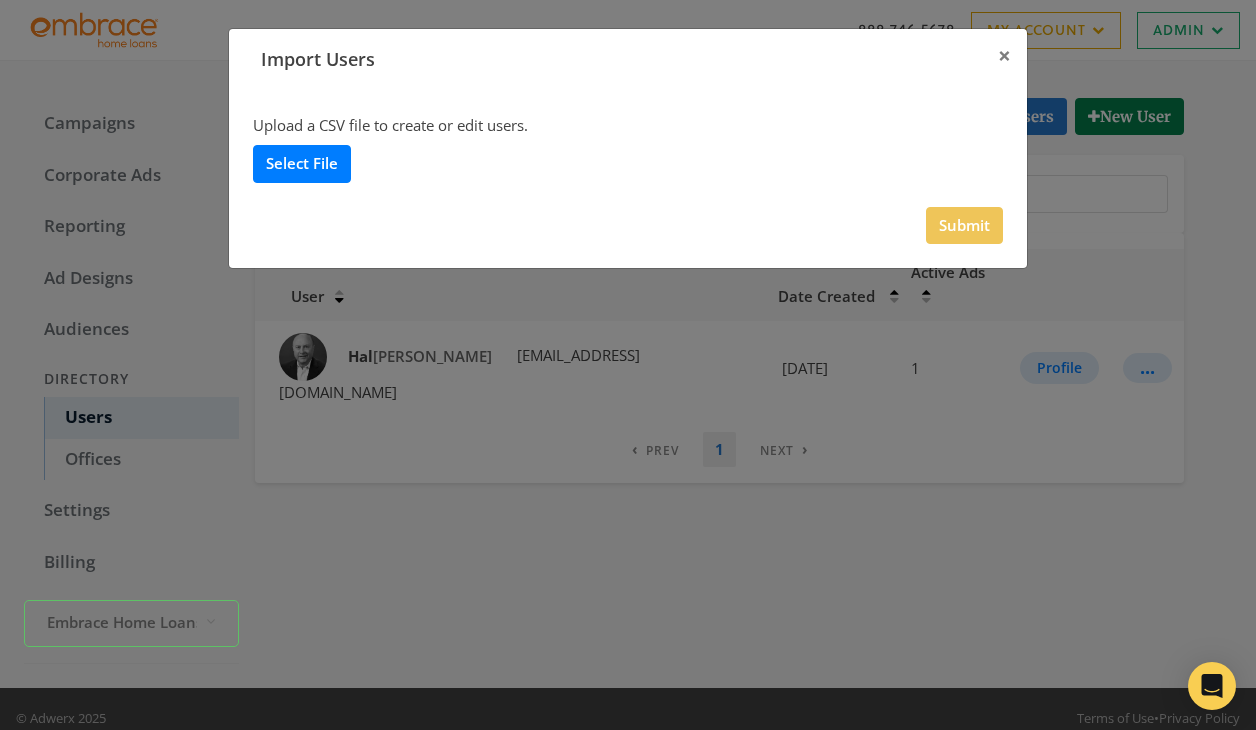click on "Select File" at bounding box center (302, 163) 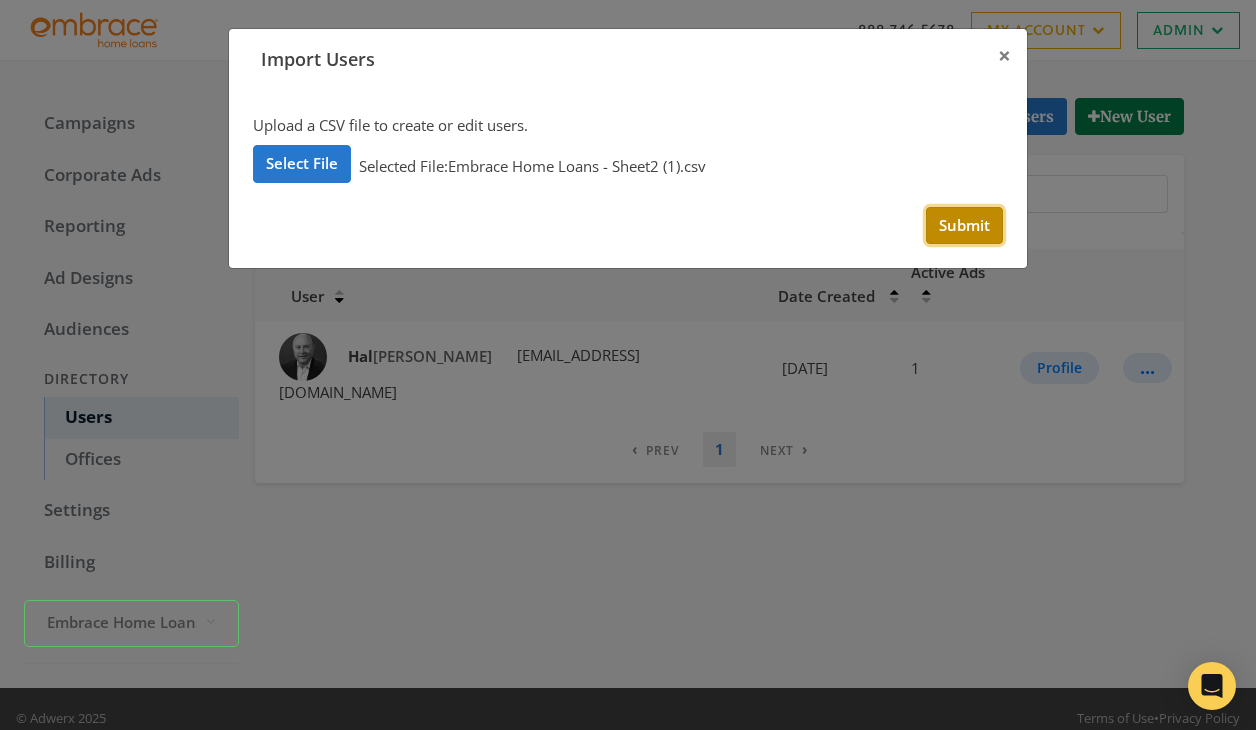 click on "Submit" at bounding box center (964, 225) 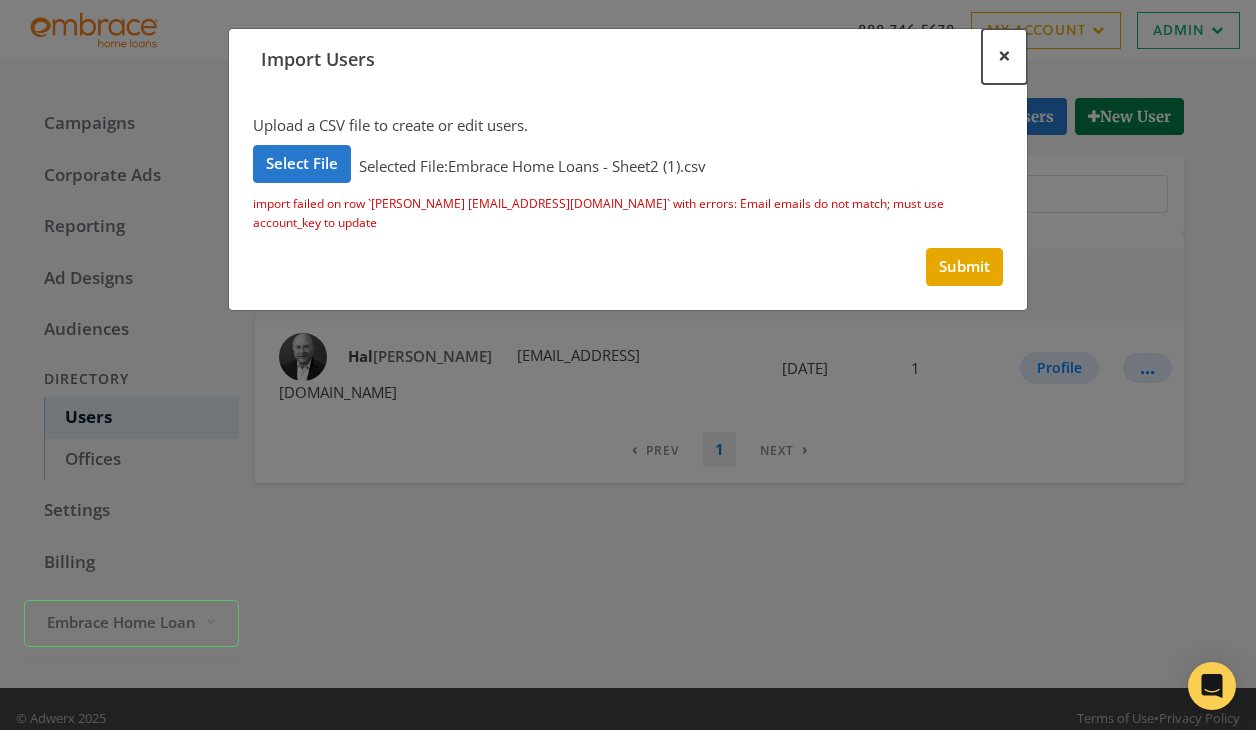 click on "×" at bounding box center [1004, 56] 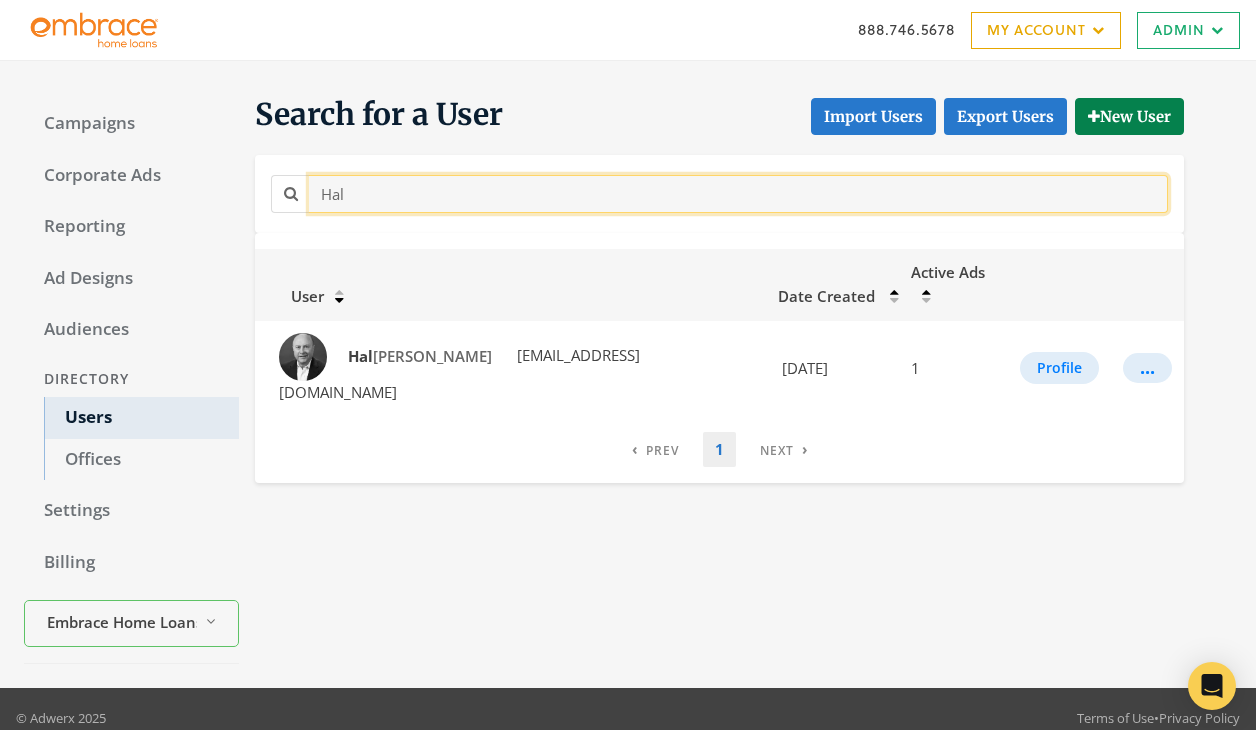 click on "Hal" at bounding box center [738, 193] 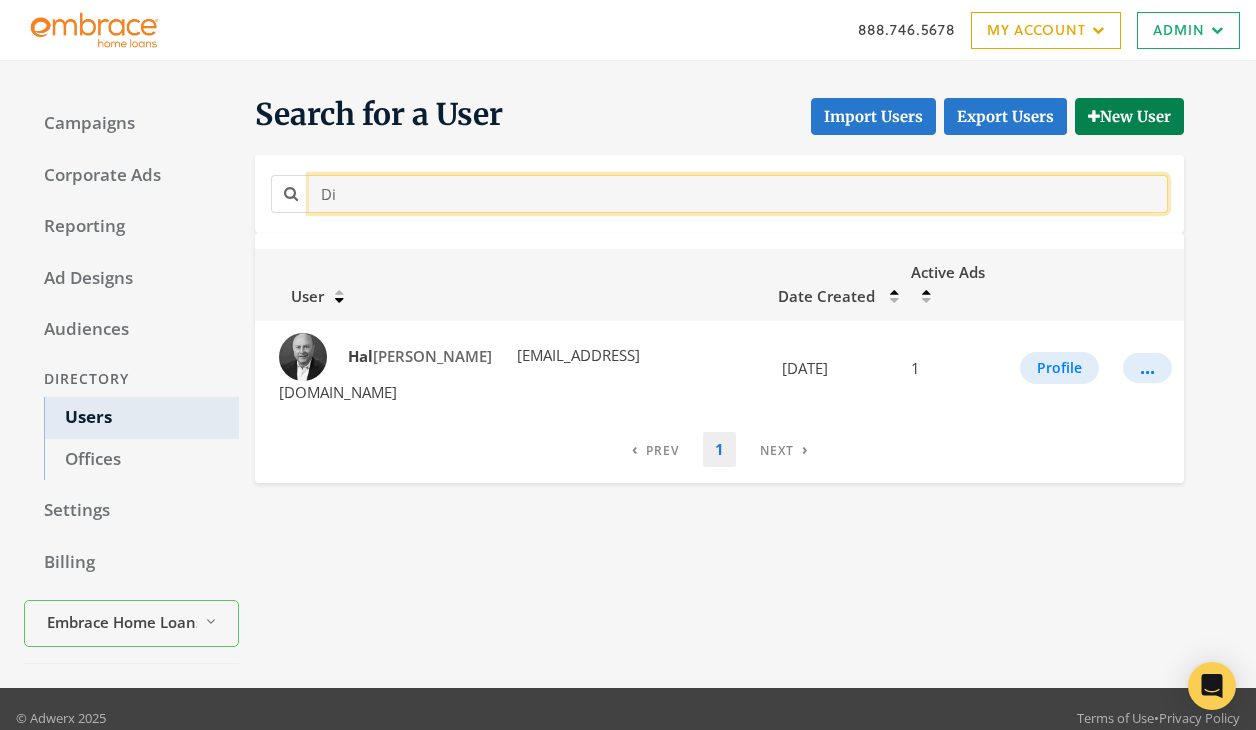 type on "D" 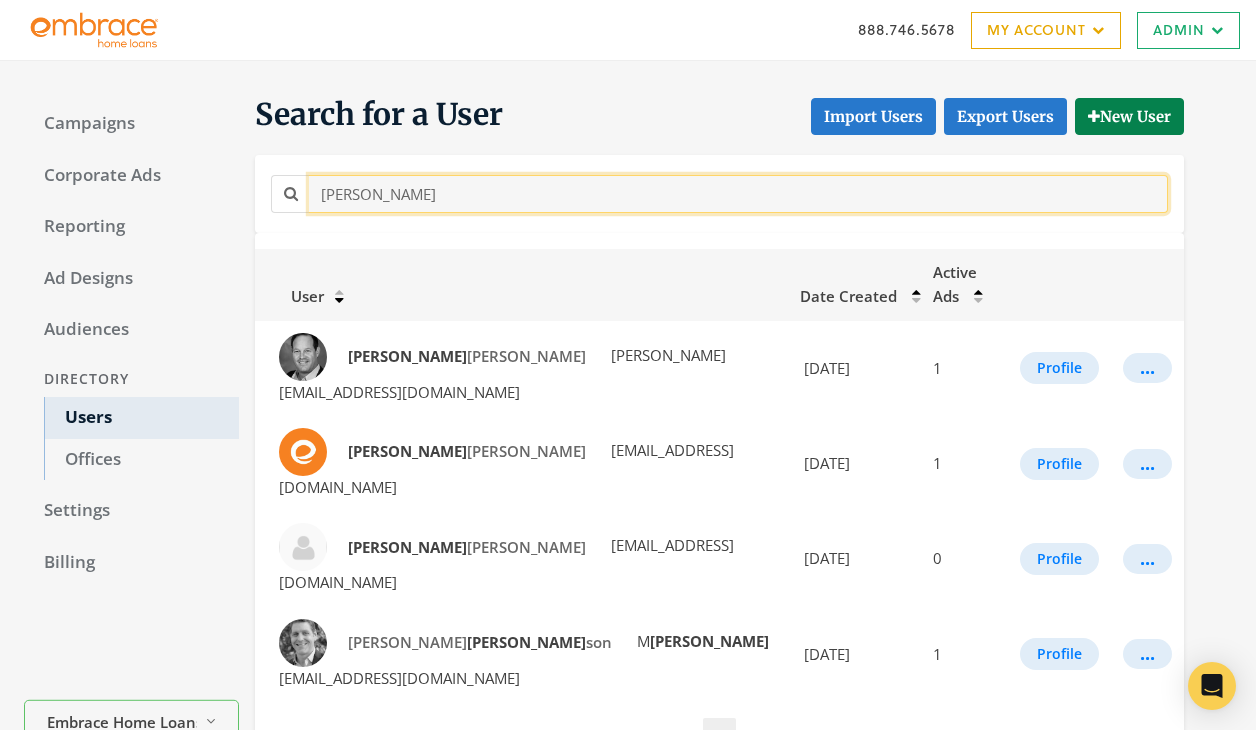 type on "David" 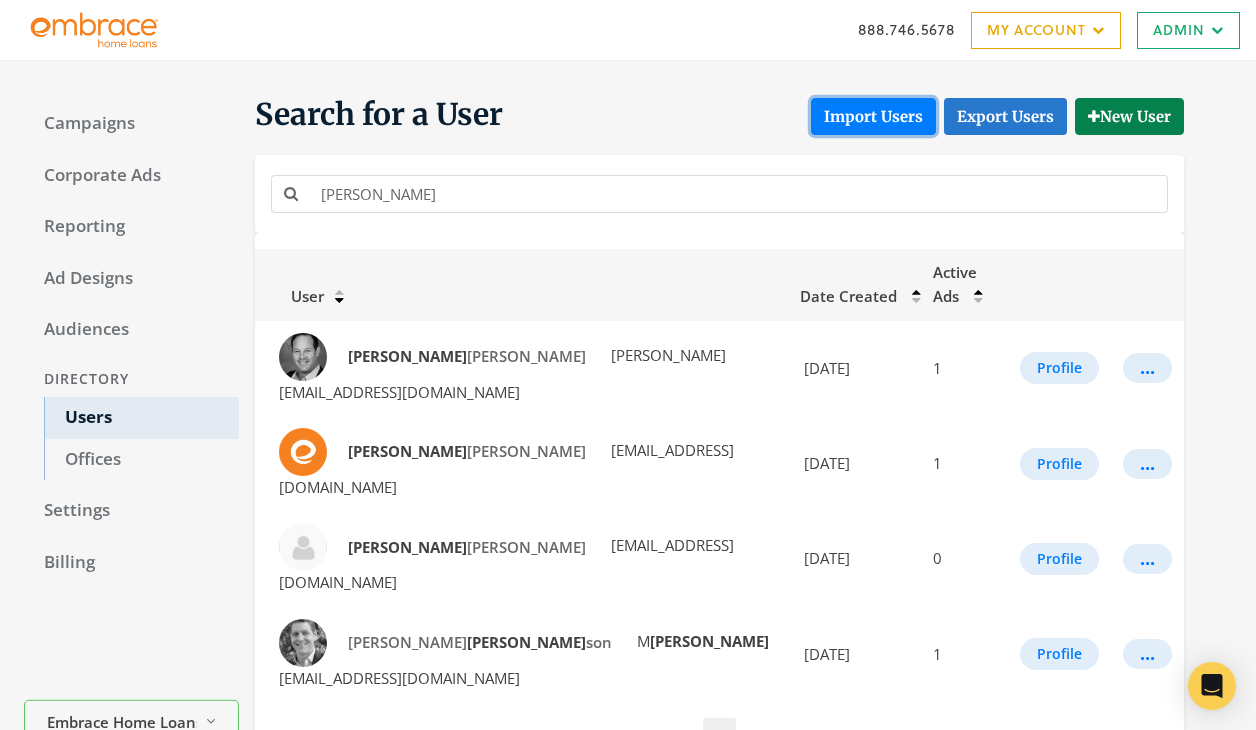 click on "Import Users" at bounding box center (873, 116) 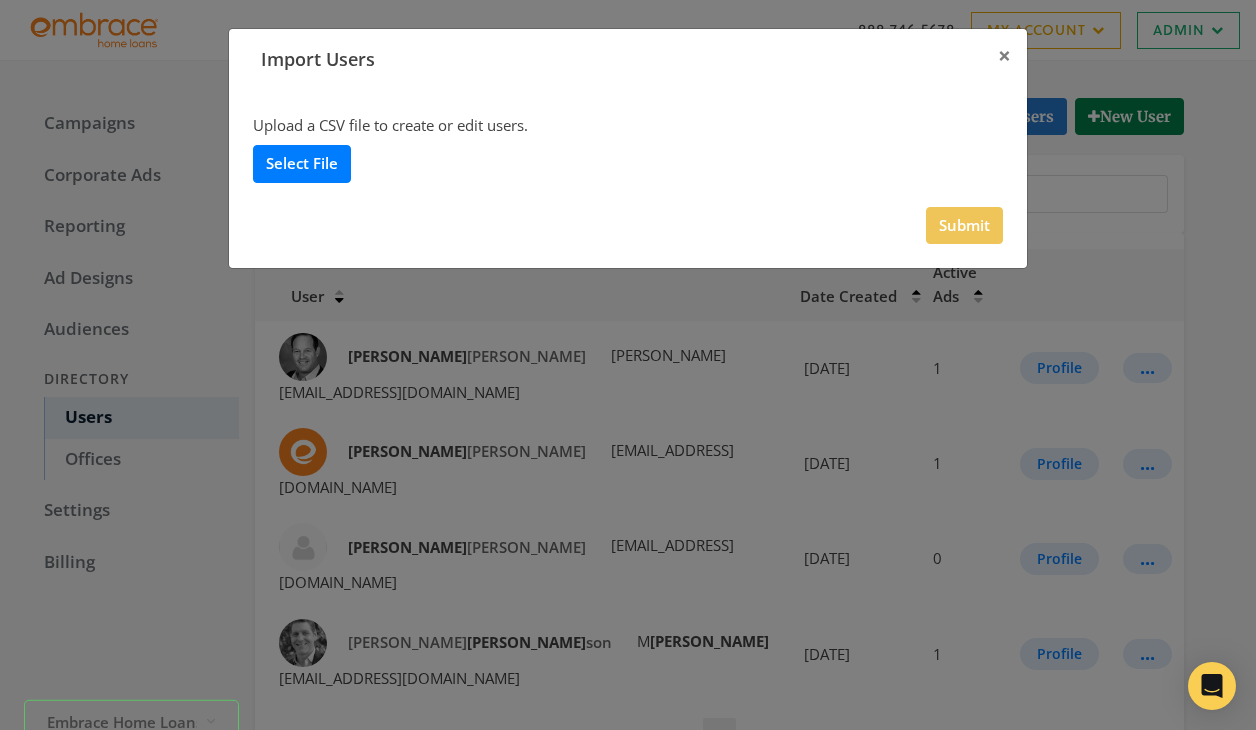 click on "Select File" at bounding box center (302, 163) 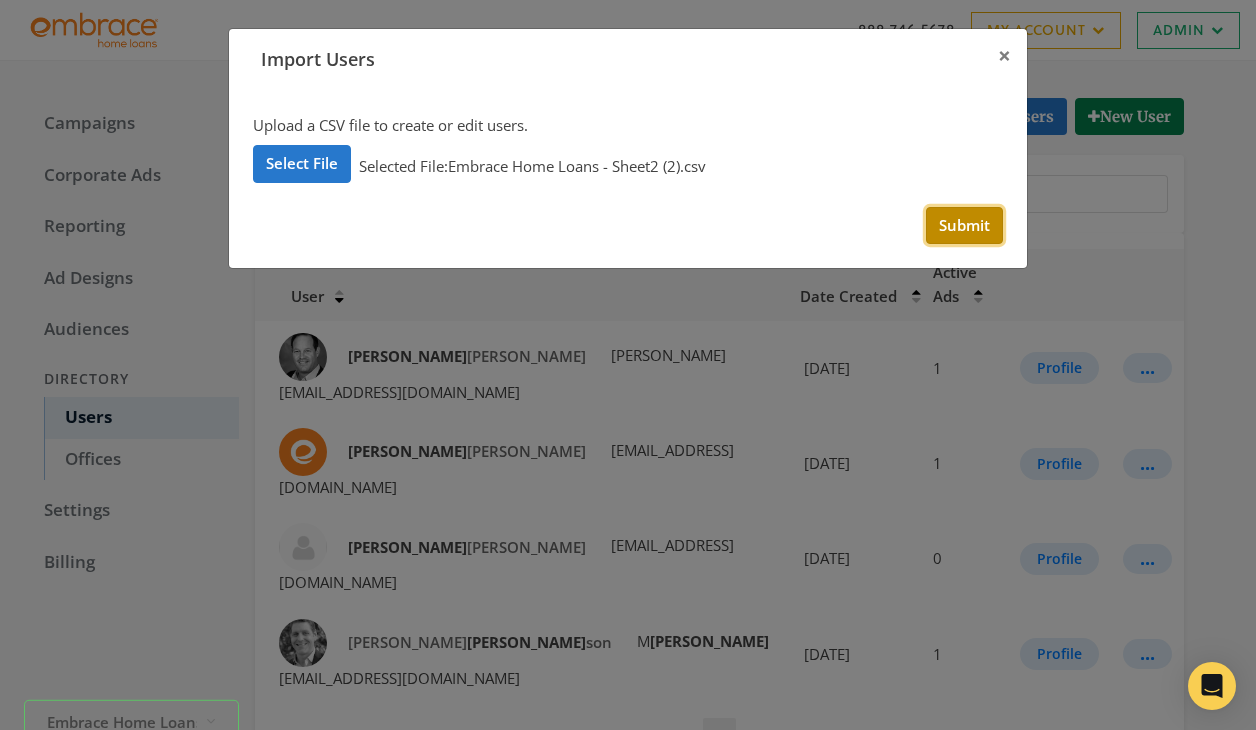 click on "Submit" at bounding box center (964, 225) 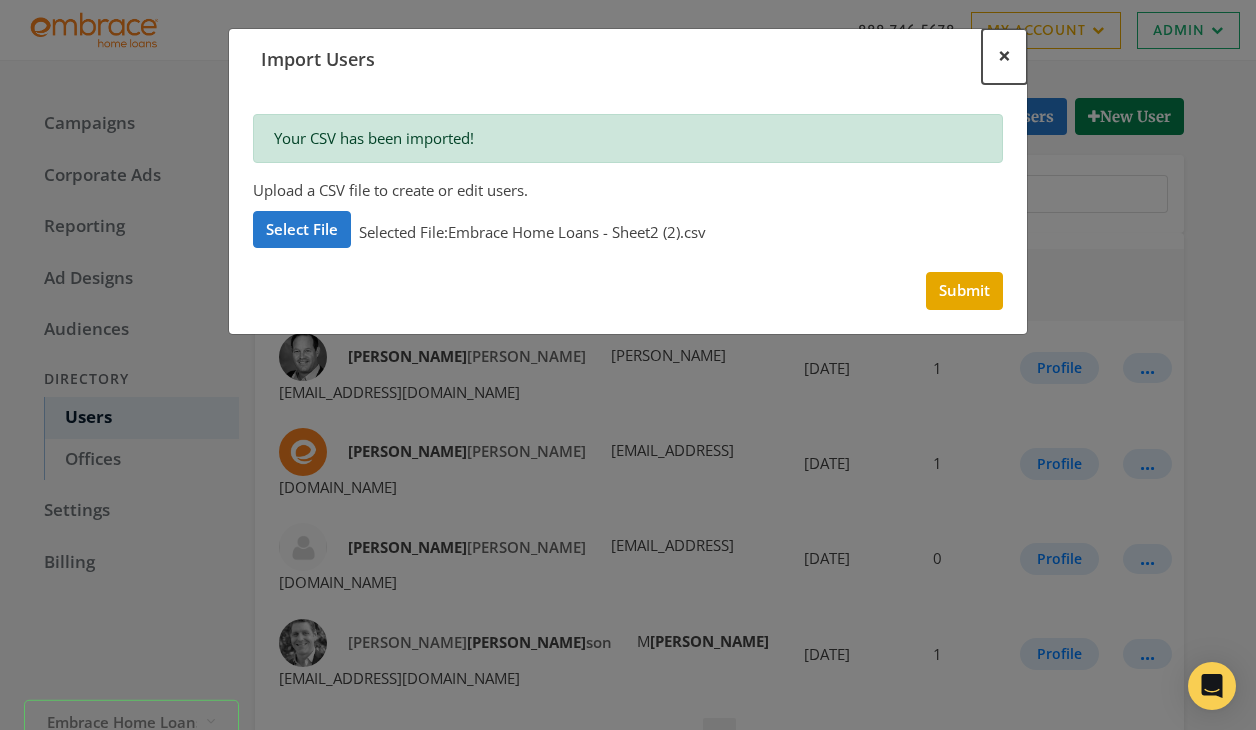 click on "×" at bounding box center (1004, 56) 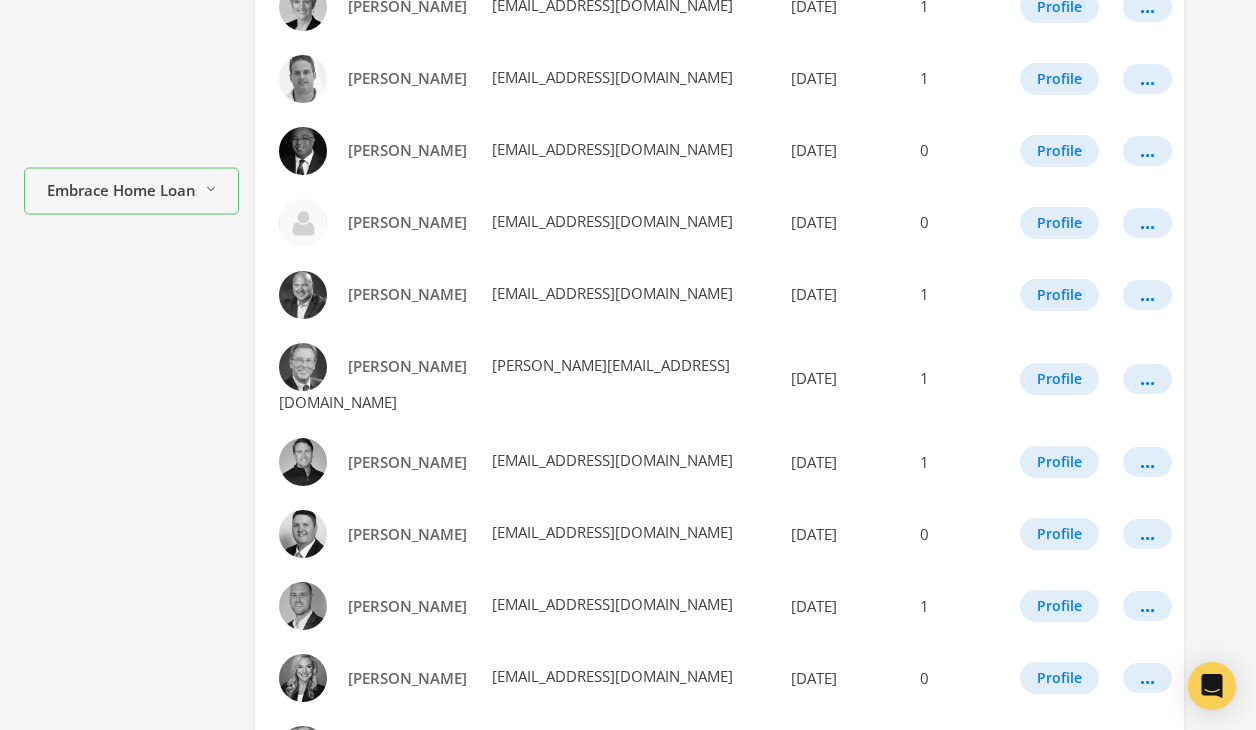 scroll, scrollTop: 0, scrollLeft: 0, axis: both 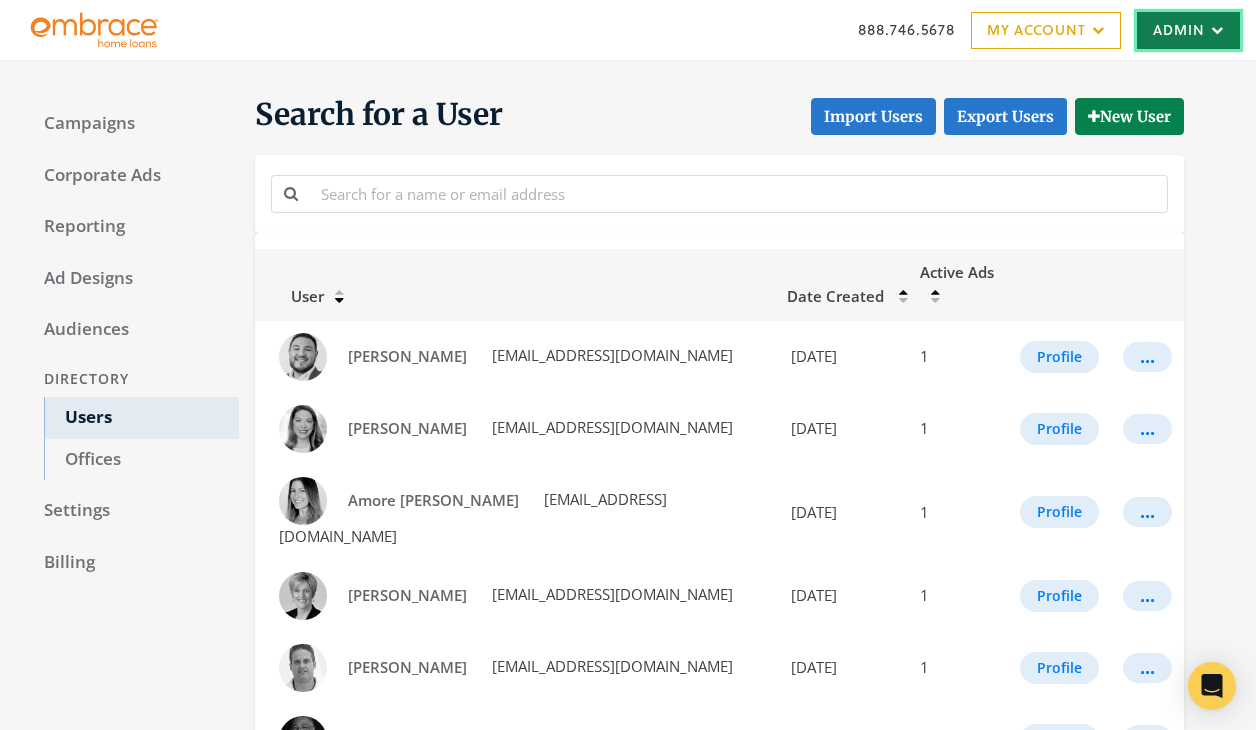 click on "Admin" at bounding box center (1188, 30) 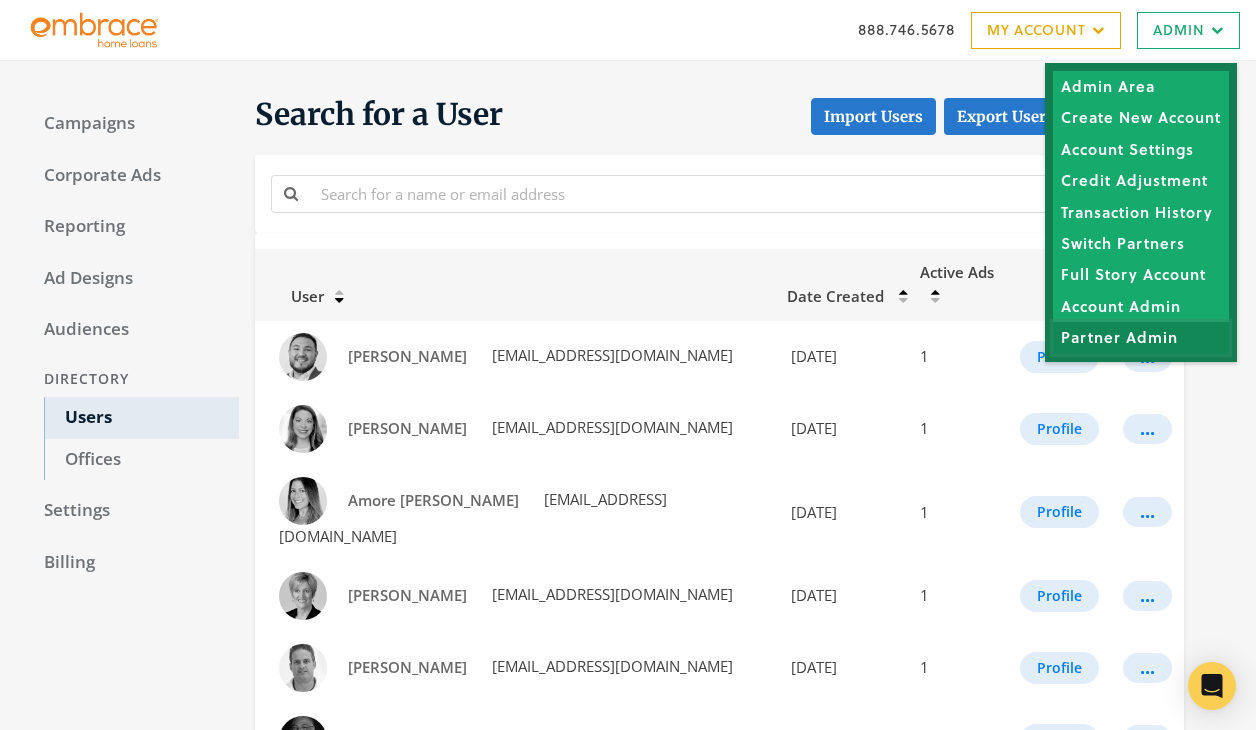 click on "Partner Admin" at bounding box center [1141, 337] 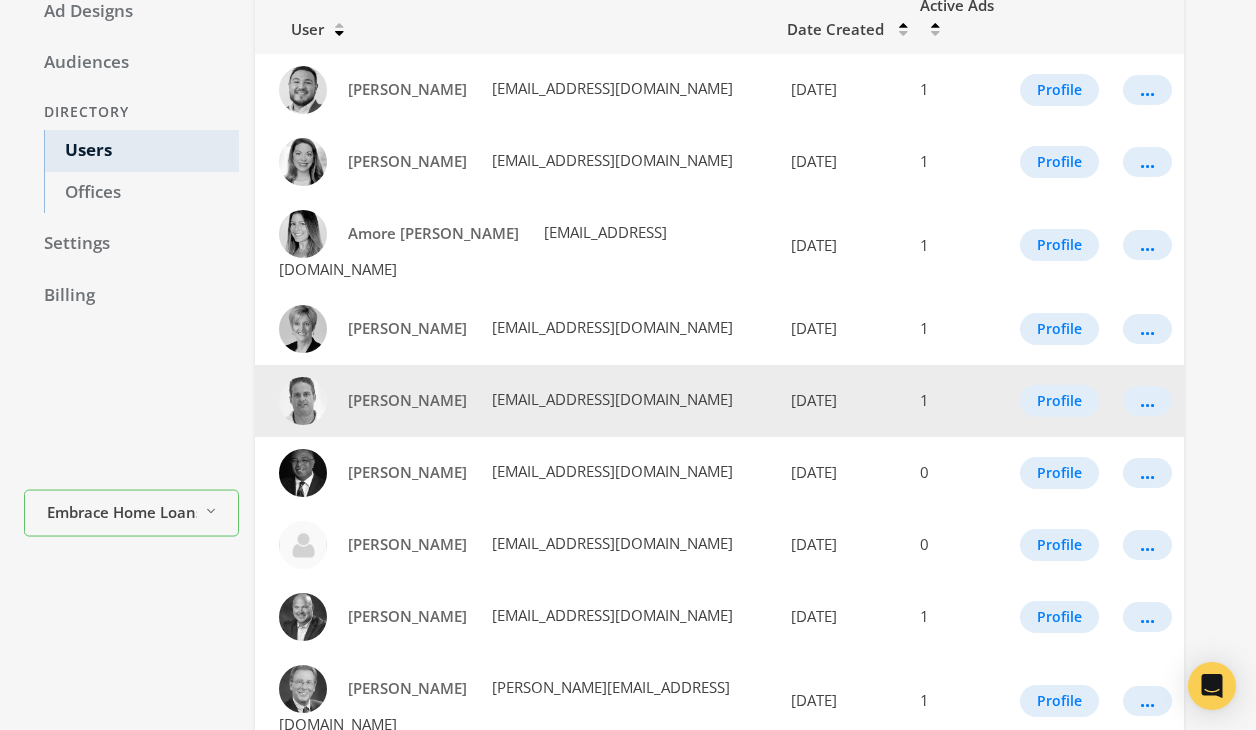 scroll, scrollTop: 279, scrollLeft: 0, axis: vertical 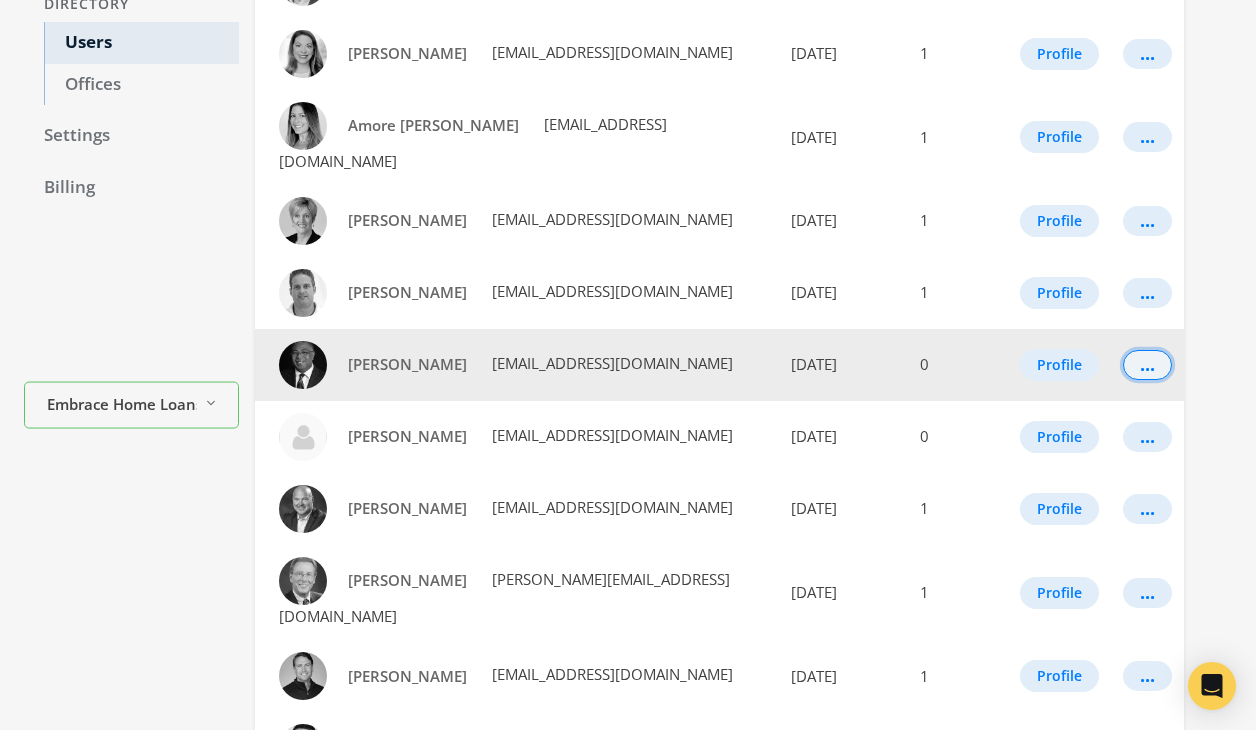 click on "..." at bounding box center [1147, 365] 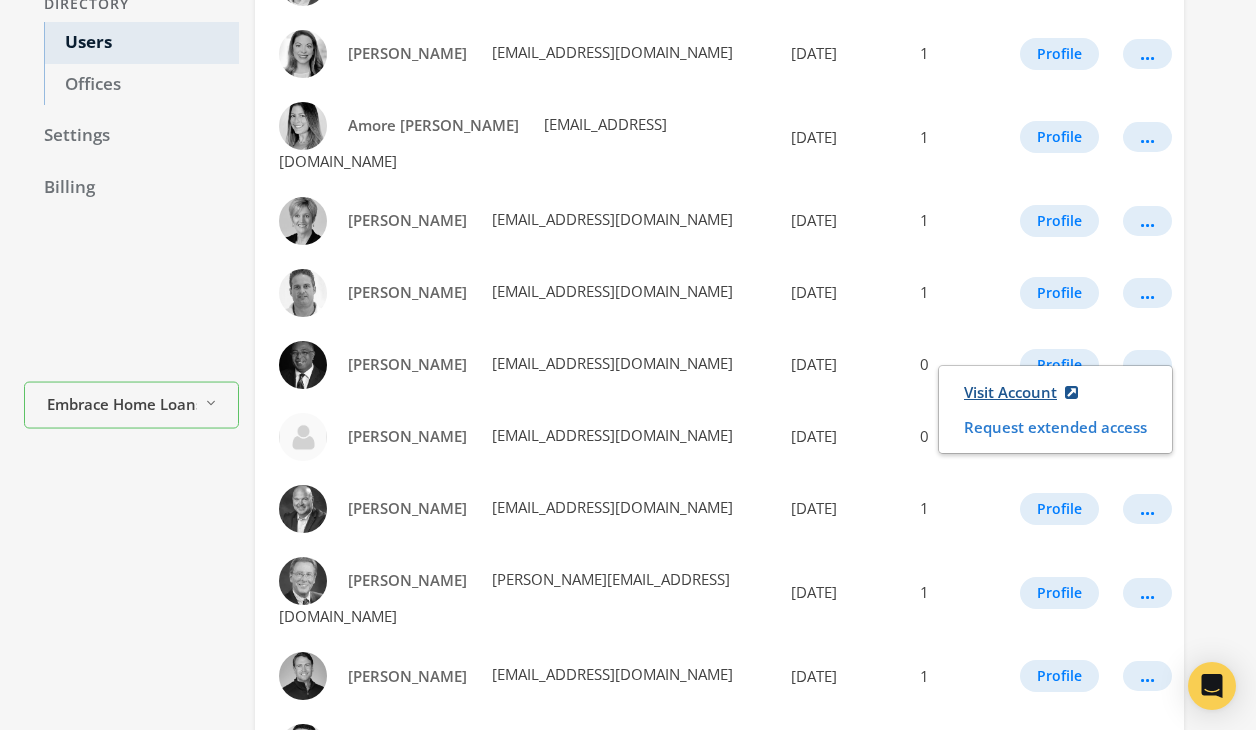 click on "Visit Account" at bounding box center (1021, 392) 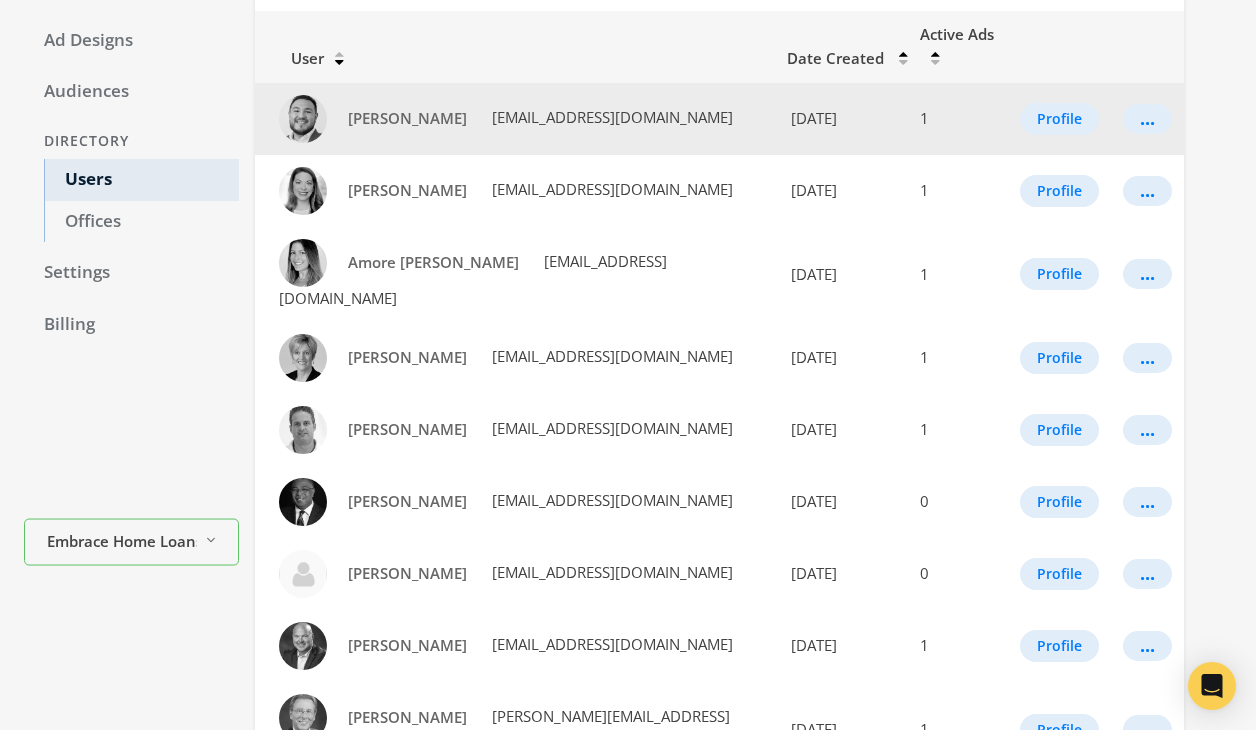 scroll, scrollTop: 0, scrollLeft: 0, axis: both 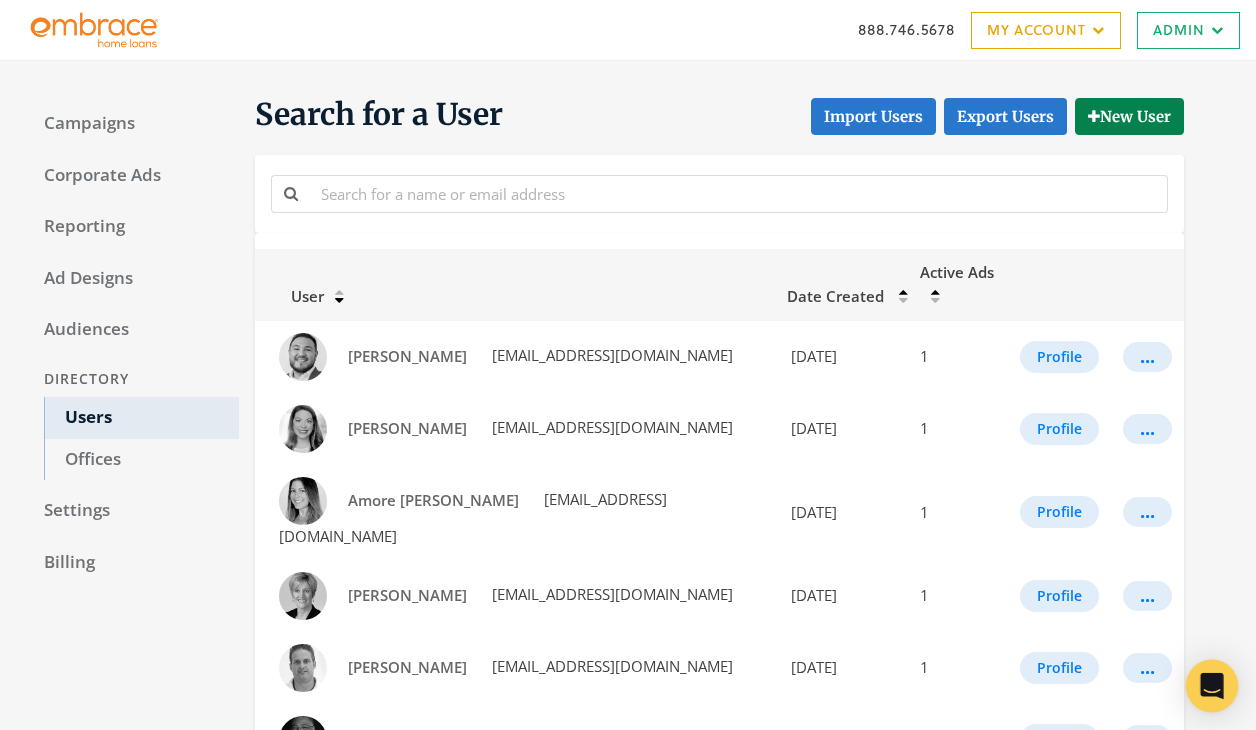 click 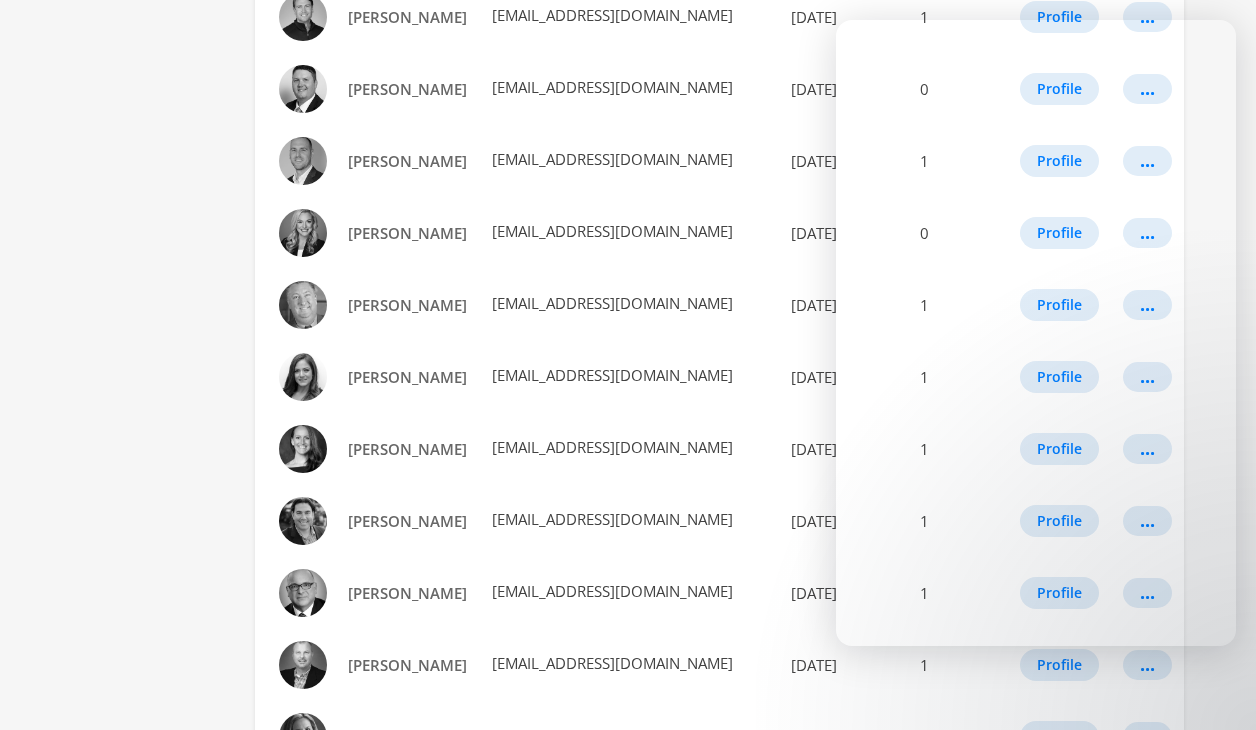 scroll, scrollTop: 1182, scrollLeft: 0, axis: vertical 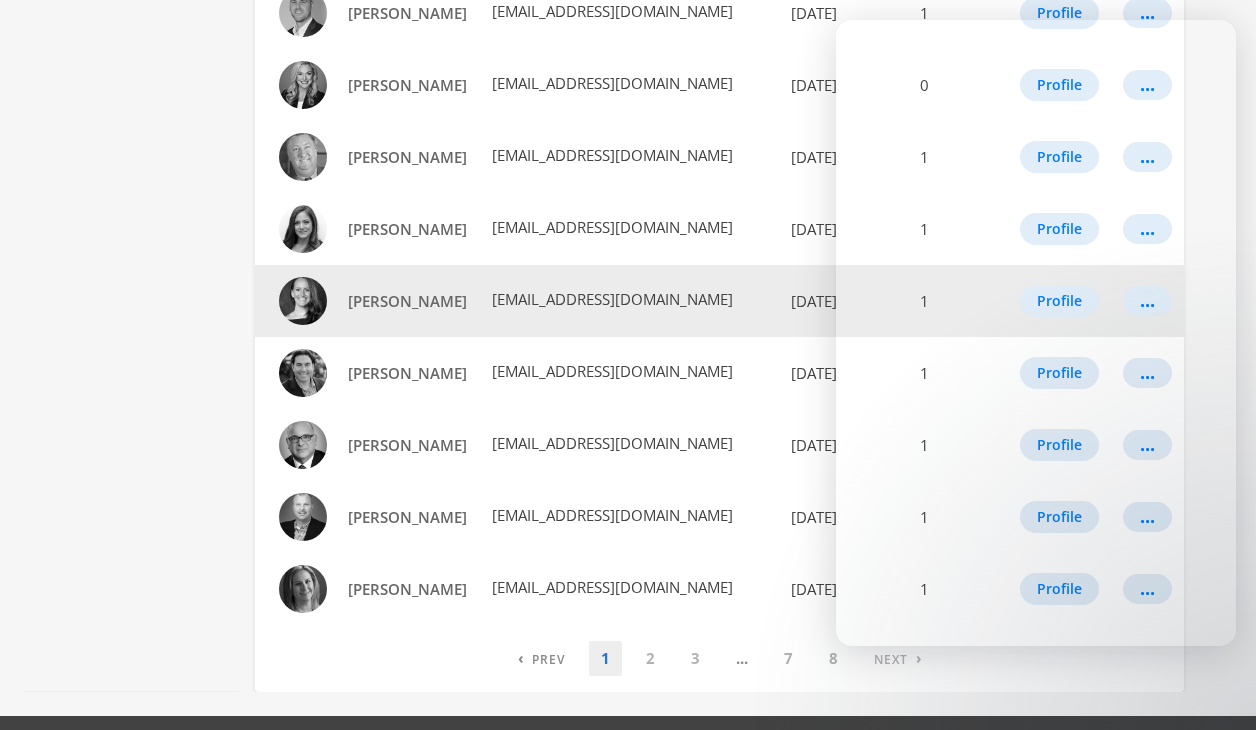 click on "[PERSON_NAME]   [EMAIL_ADDRESS][DOMAIN_NAME]" at bounding box center (515, 301) 